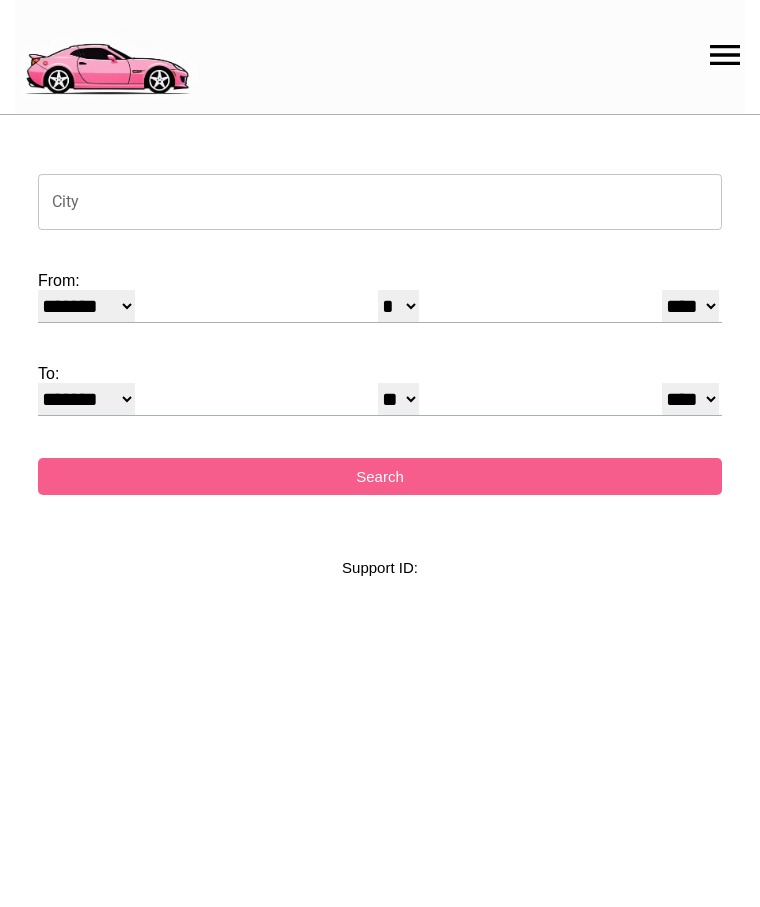 select on "*" 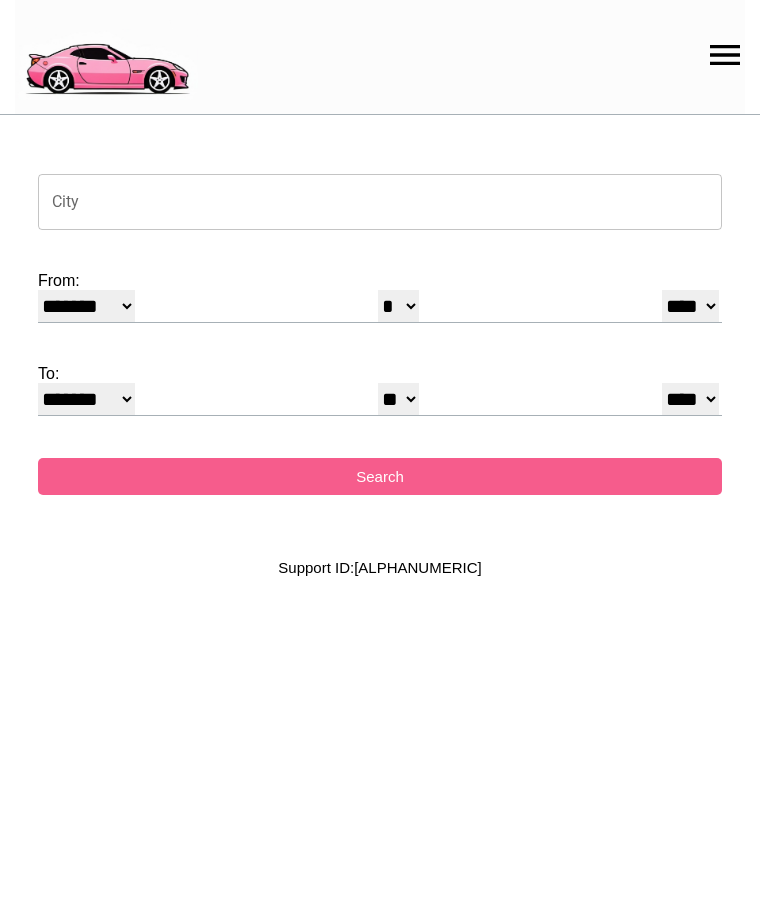 scroll, scrollTop: 0, scrollLeft: 0, axis: both 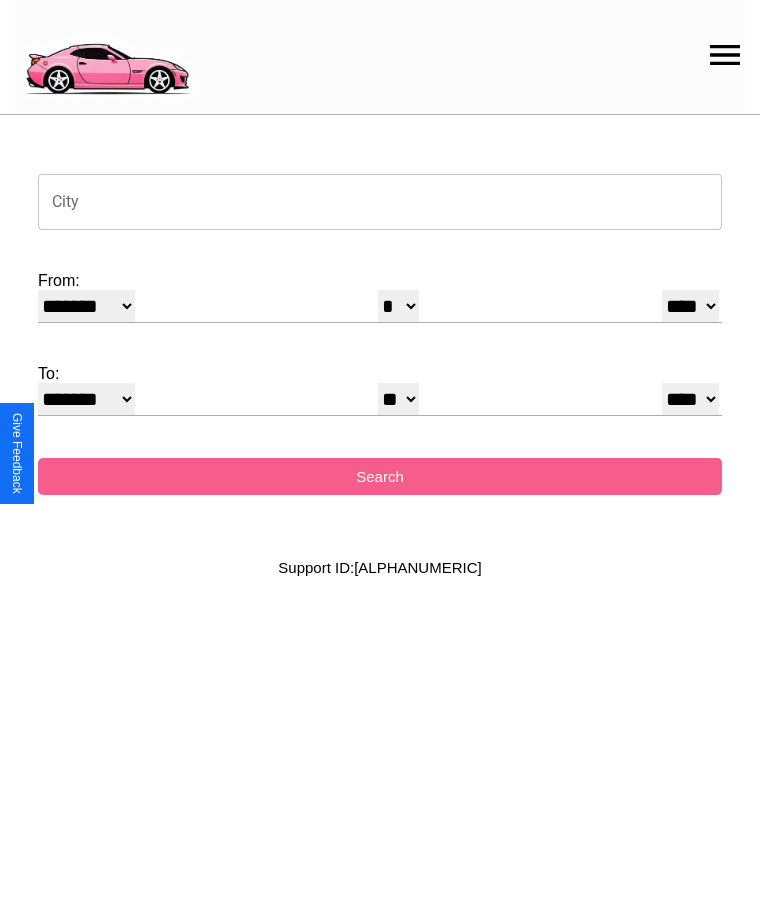 click 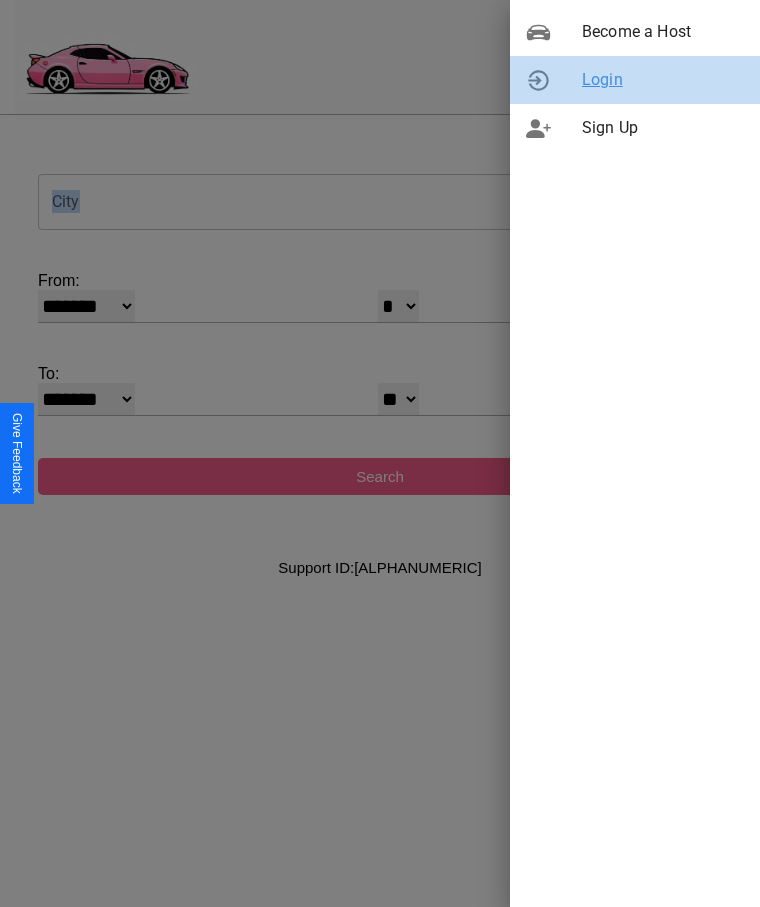click on "Login" at bounding box center [663, 80] 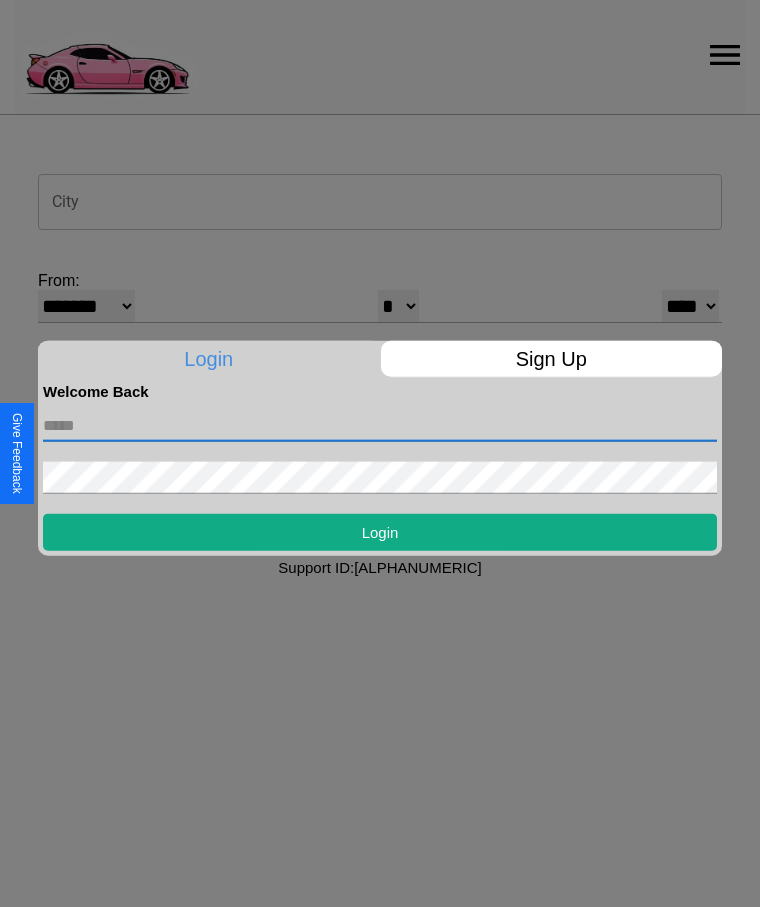 click at bounding box center (380, 425) 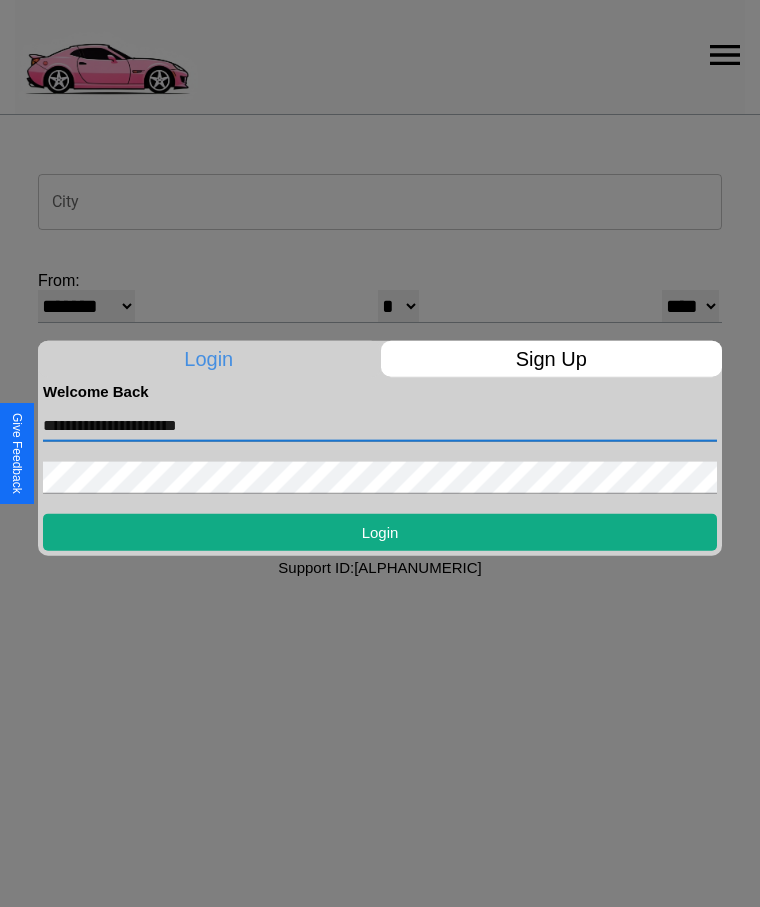 type on "**********" 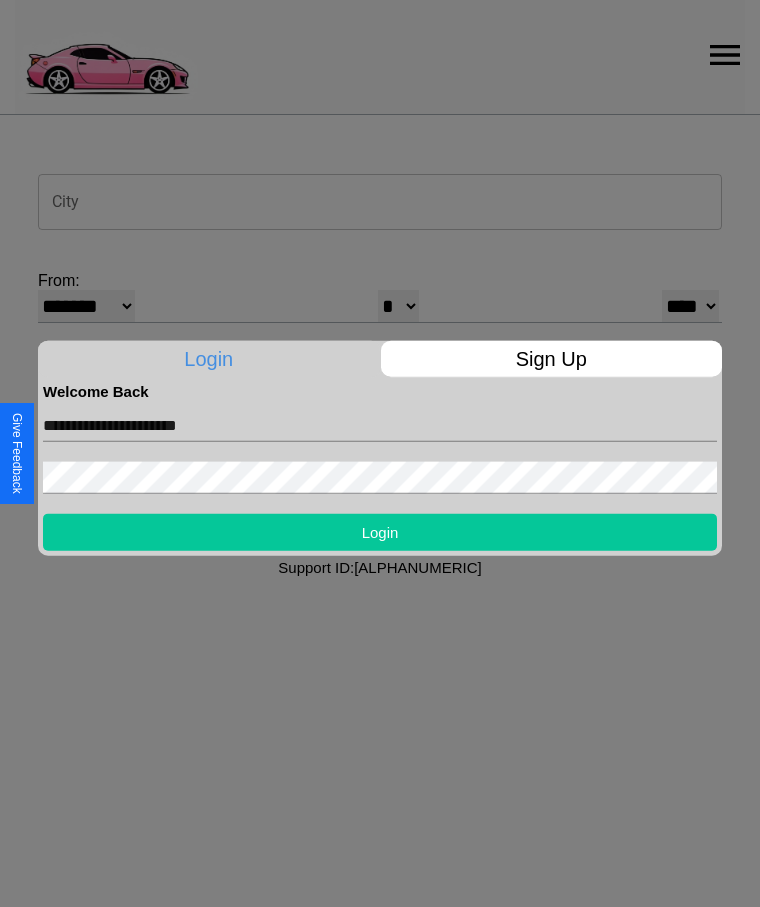 click on "Login" at bounding box center [380, 531] 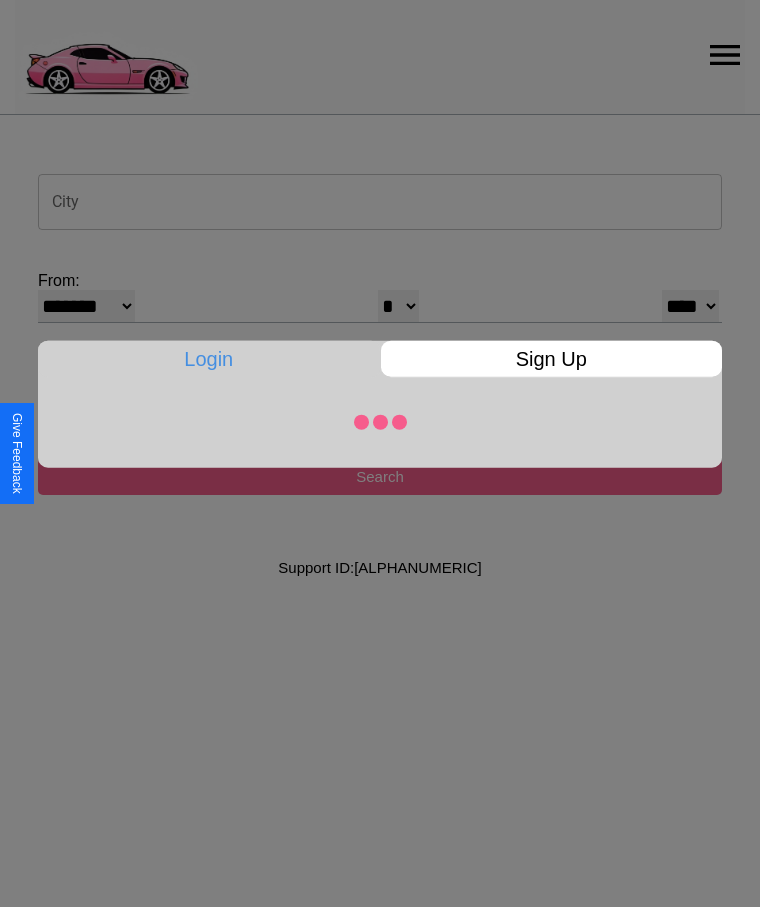 select on "*" 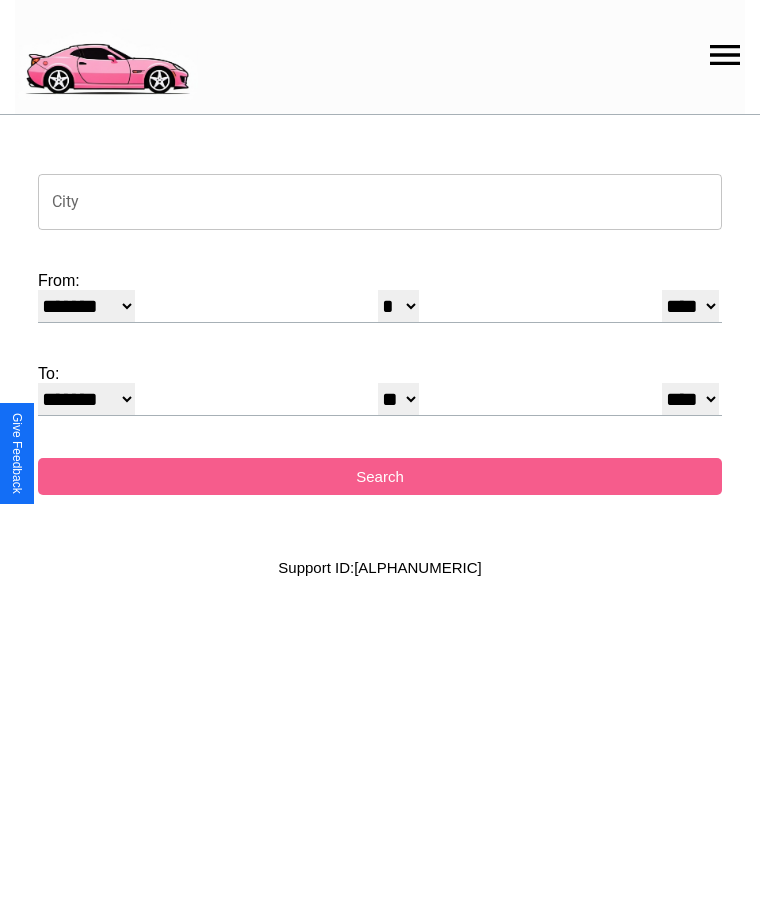 click on "City" at bounding box center (380, 202) 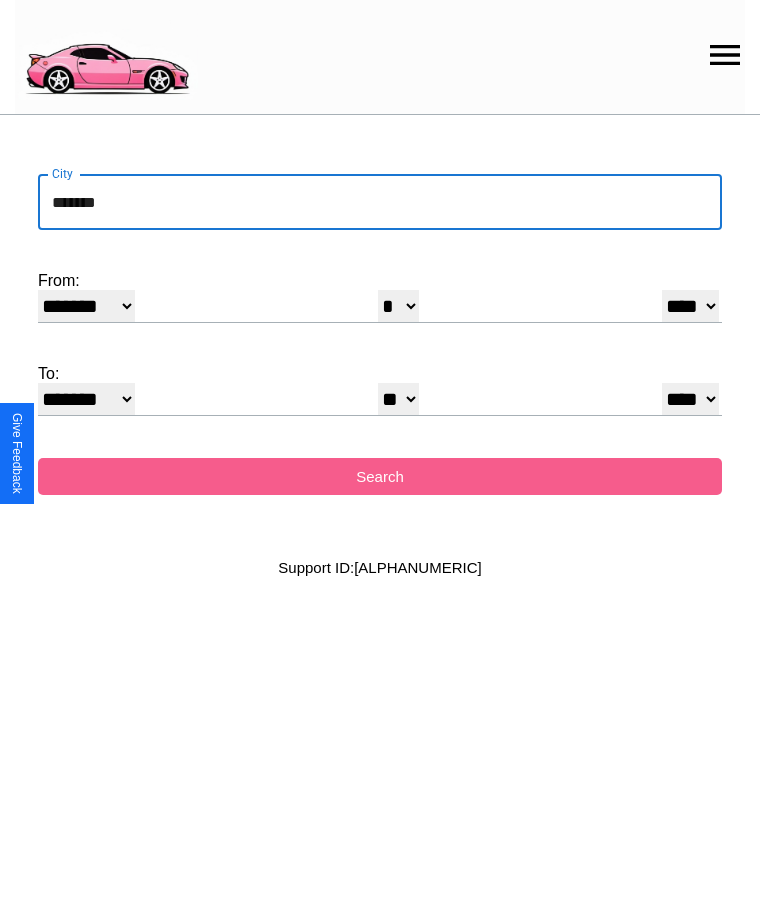 type on "*******" 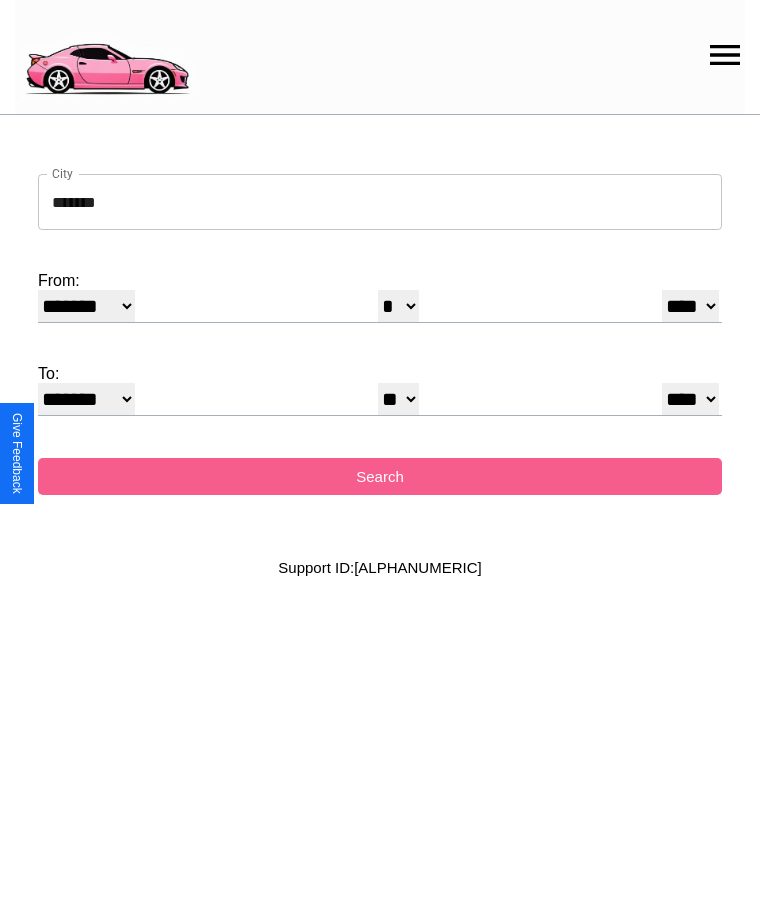 click on "******* ******** ***** ***** *** **** **** ****** ********* ******* ******** ********" at bounding box center [86, 306] 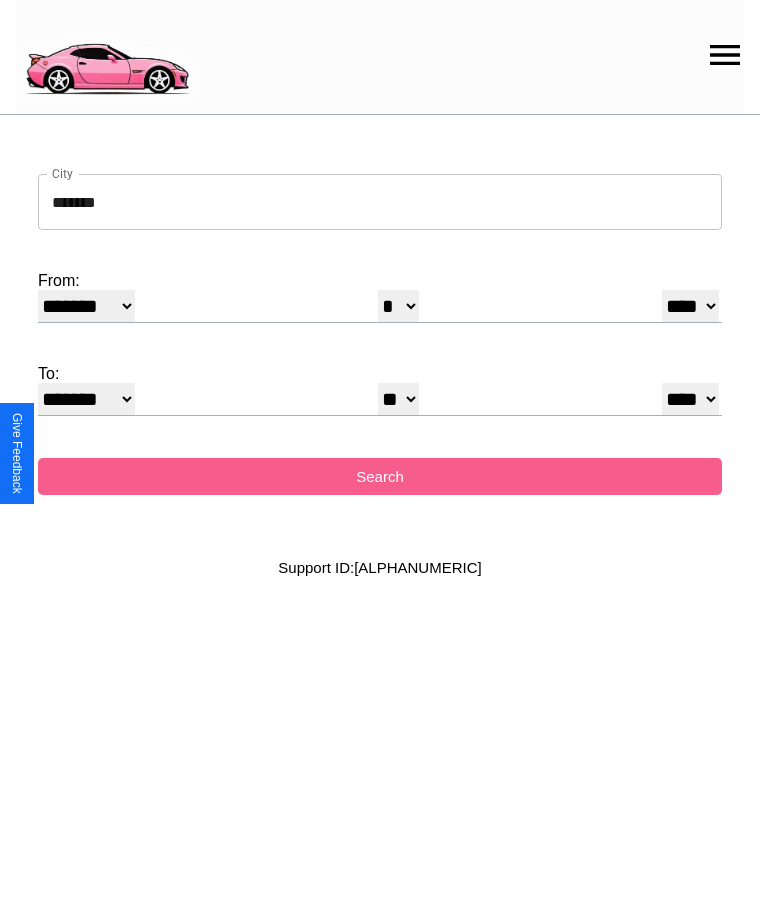select on "*" 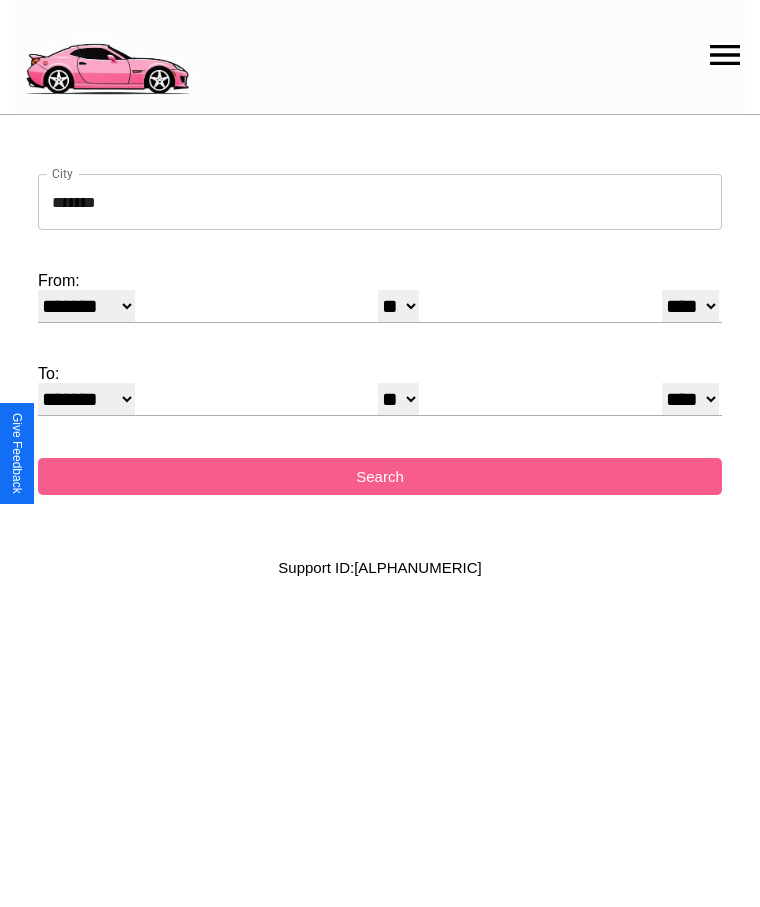 click on "**** **** **** **** **** **** **** **** **** ****" at bounding box center (690, 306) 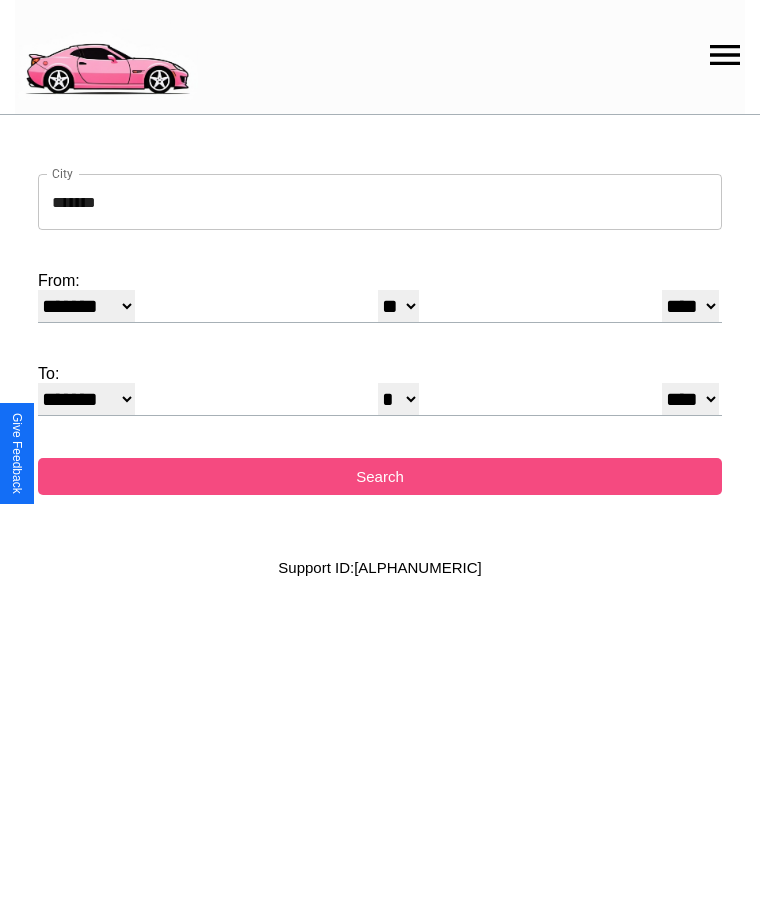 click on "Search" at bounding box center [380, 476] 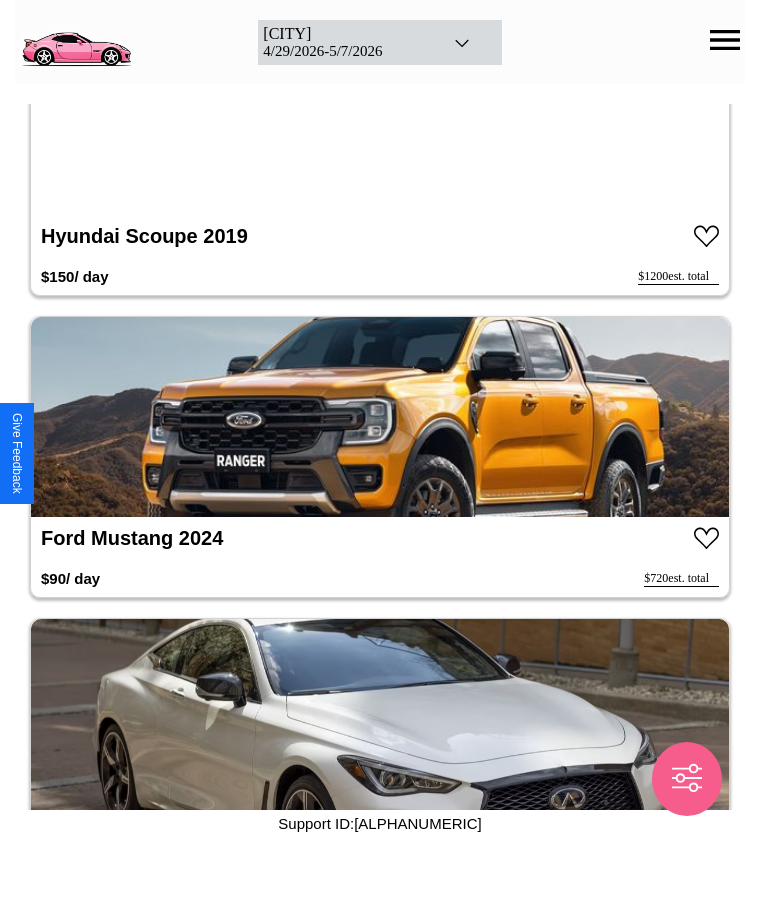 scroll, scrollTop: 3140, scrollLeft: 0, axis: vertical 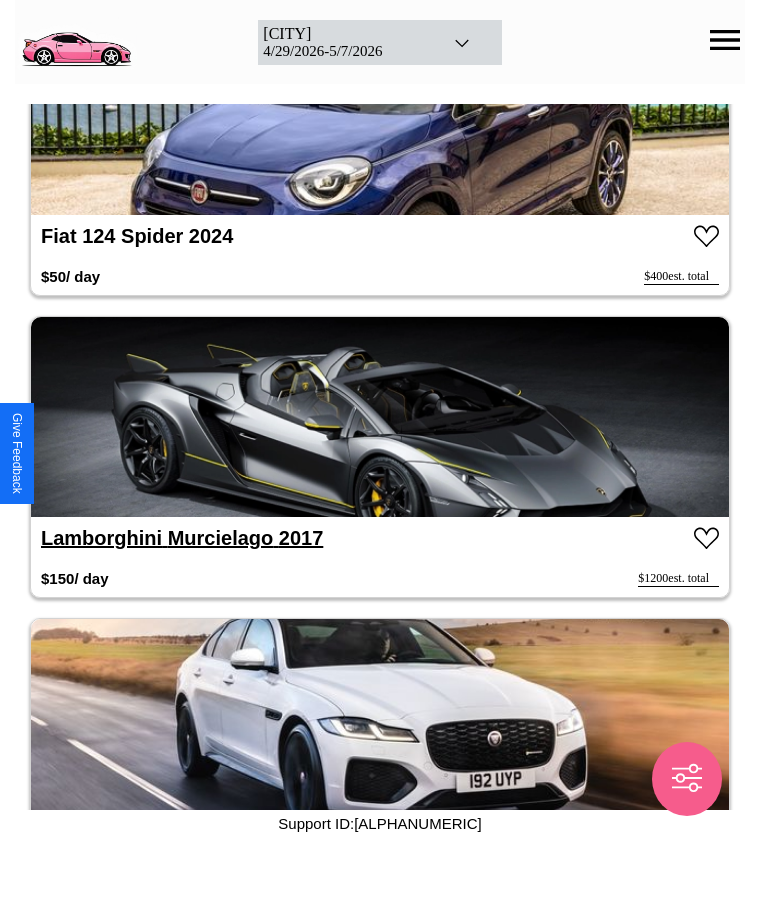 click on "Lamborghini   Murcielago   2017" at bounding box center [182, 538] 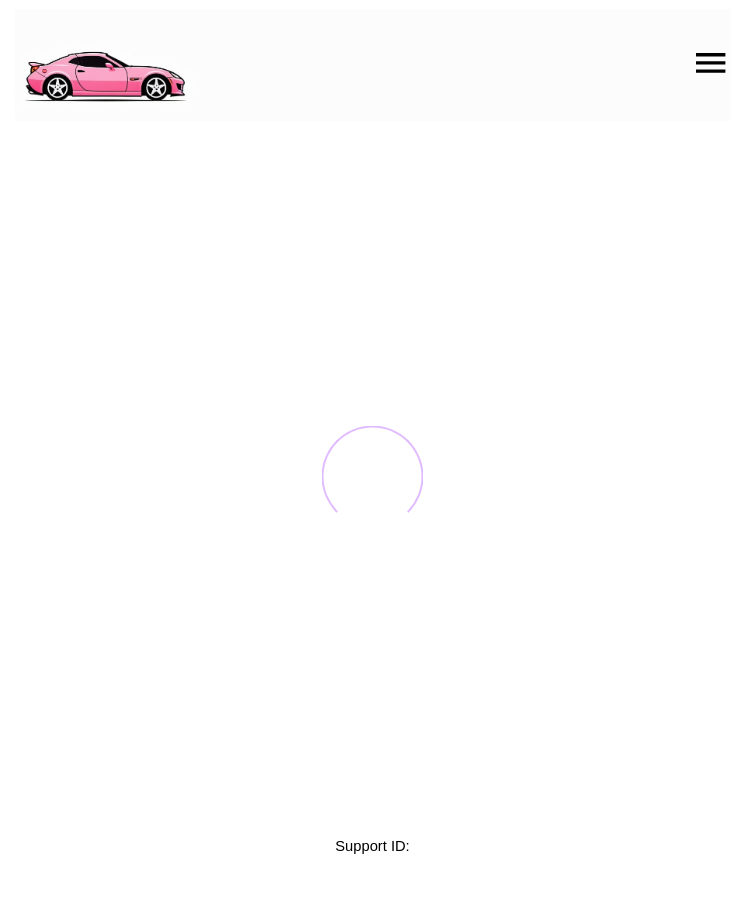 scroll, scrollTop: 0, scrollLeft: 0, axis: both 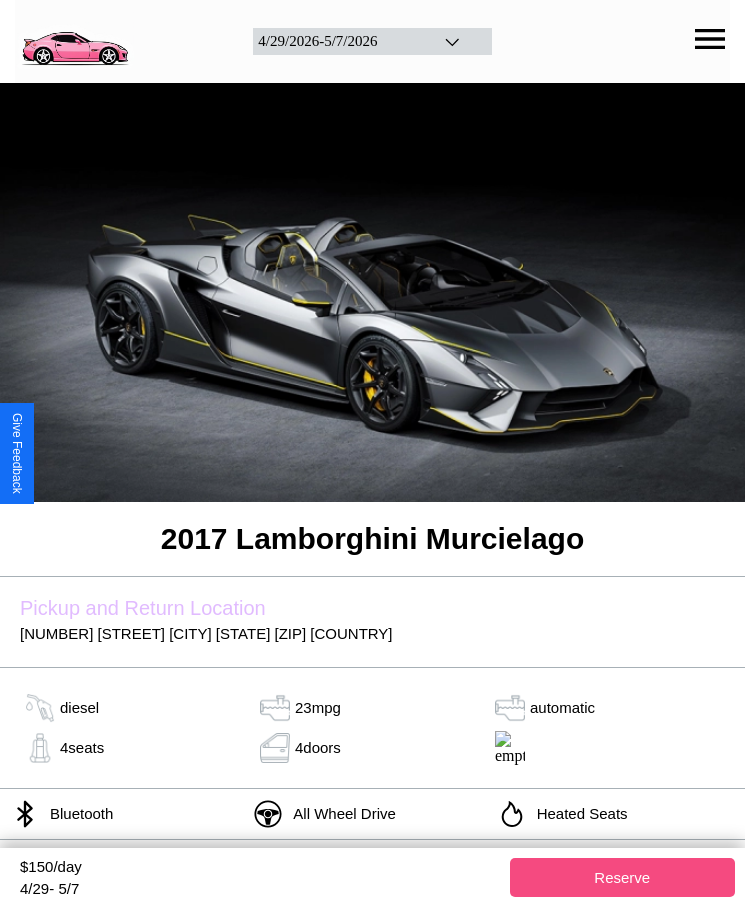 click on "Reserve" at bounding box center (623, 877) 